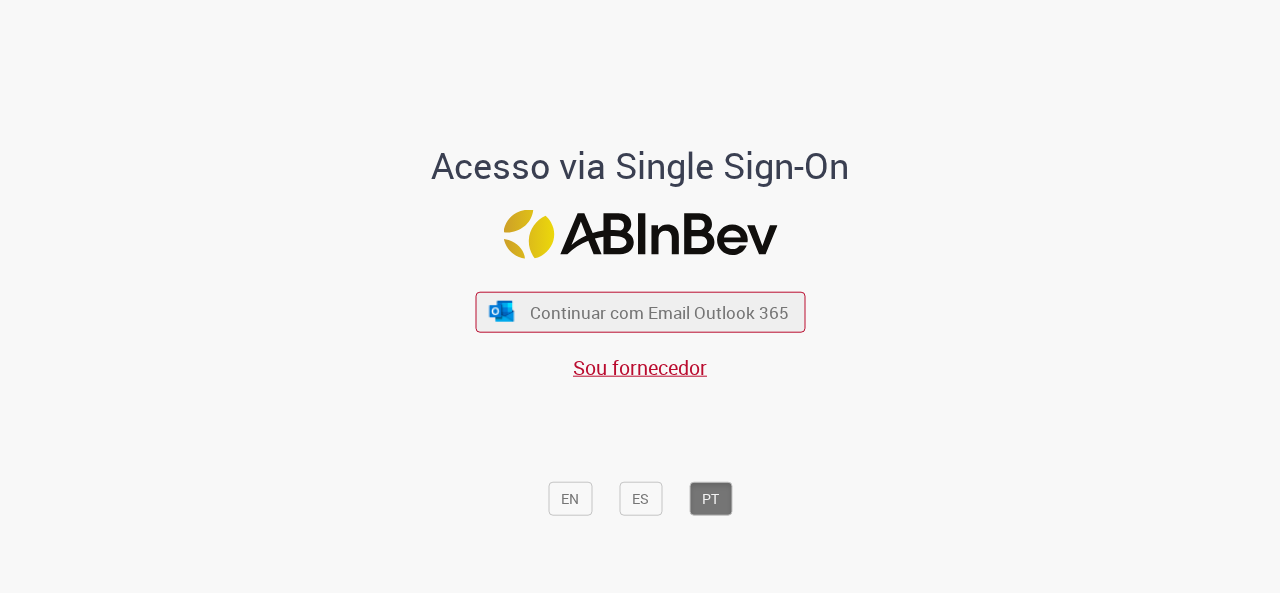 scroll, scrollTop: 0, scrollLeft: 0, axis: both 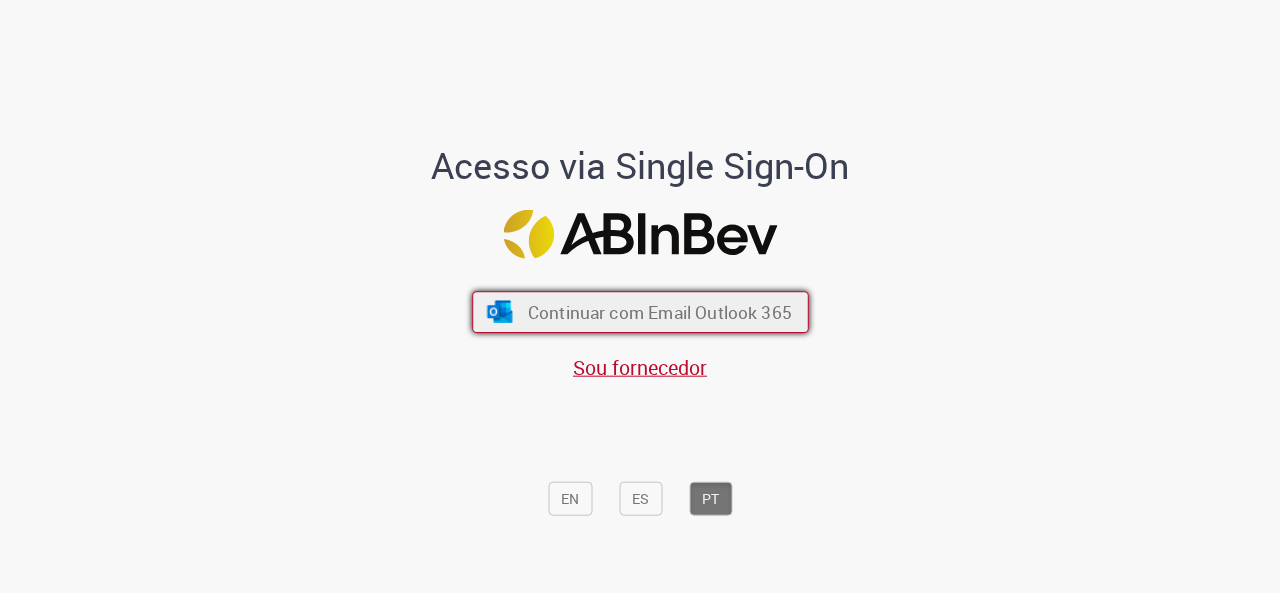 click on "Continuar com Email Outlook 365" at bounding box center [659, 311] 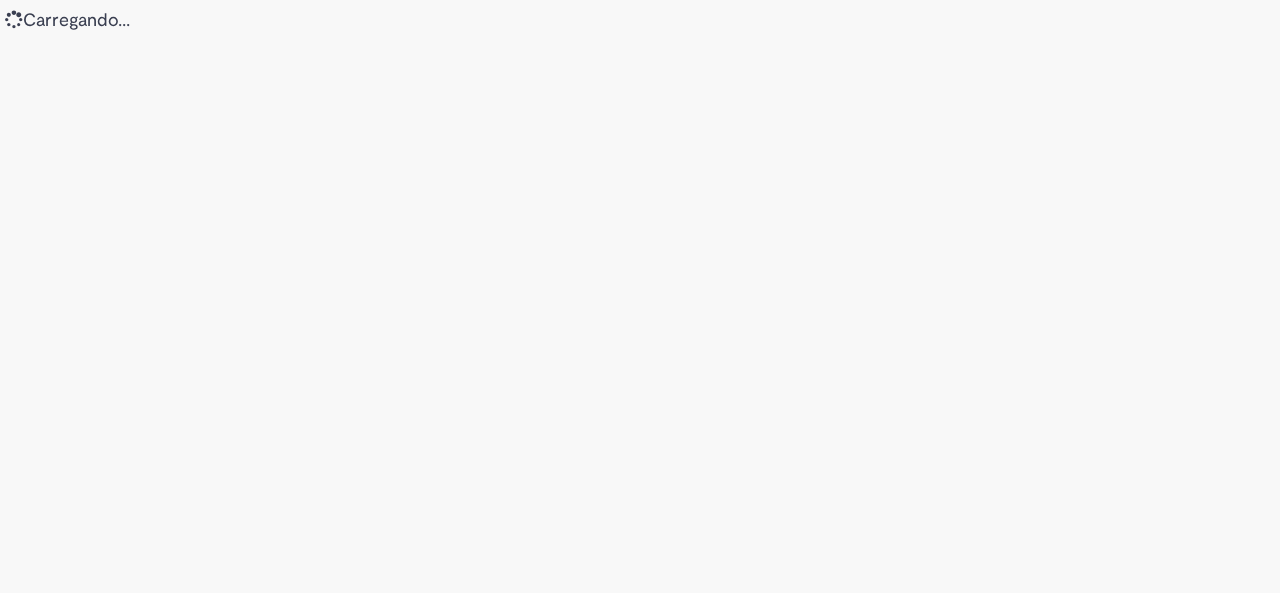 scroll, scrollTop: 0, scrollLeft: 0, axis: both 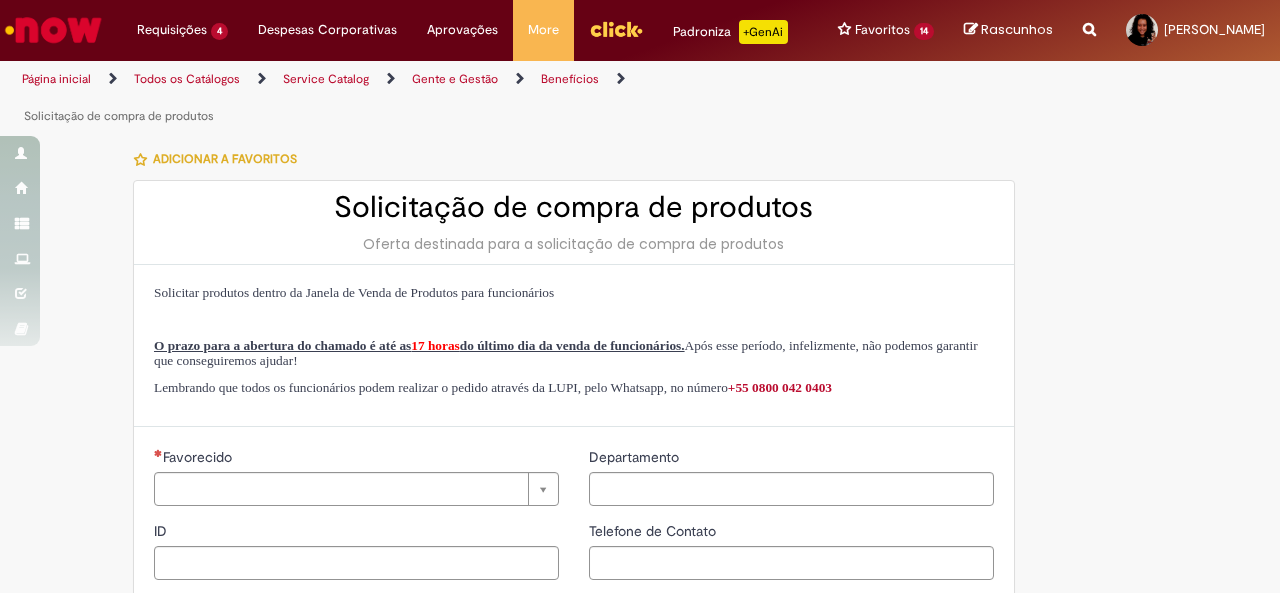 type on "********" 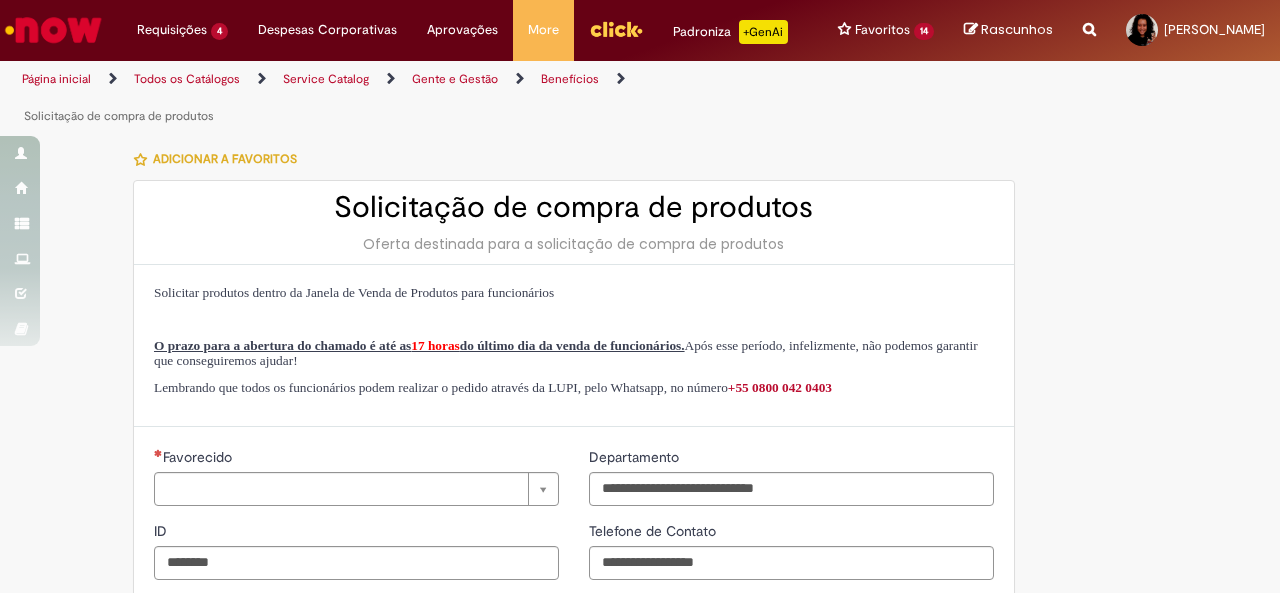 type on "**********" 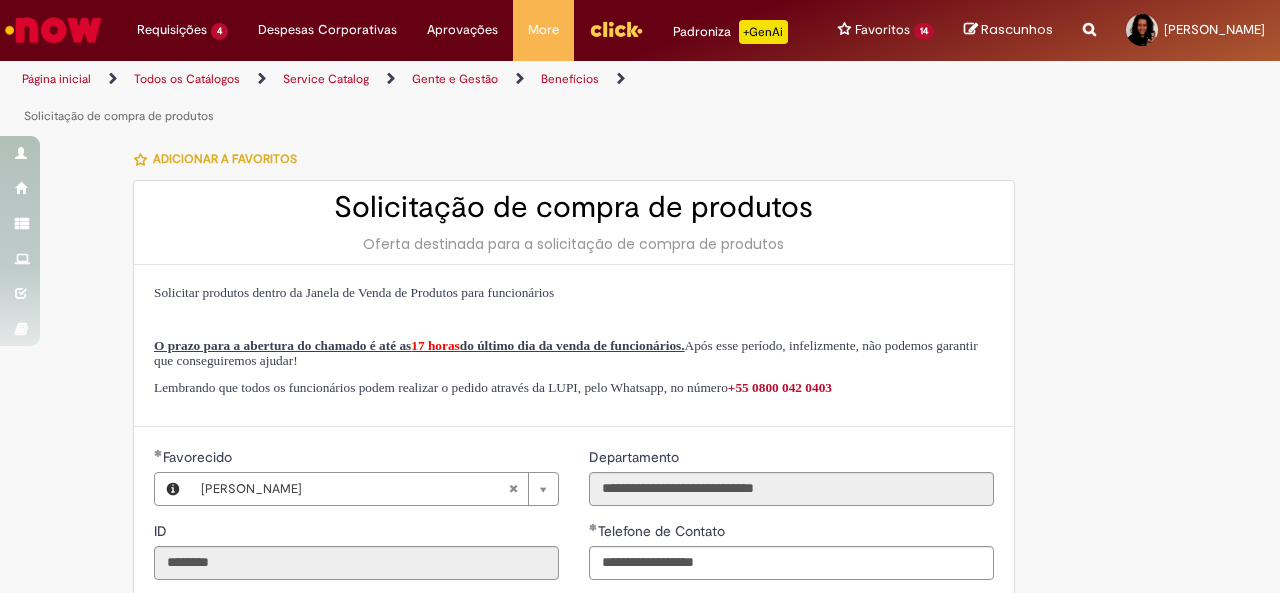 type on "**********" 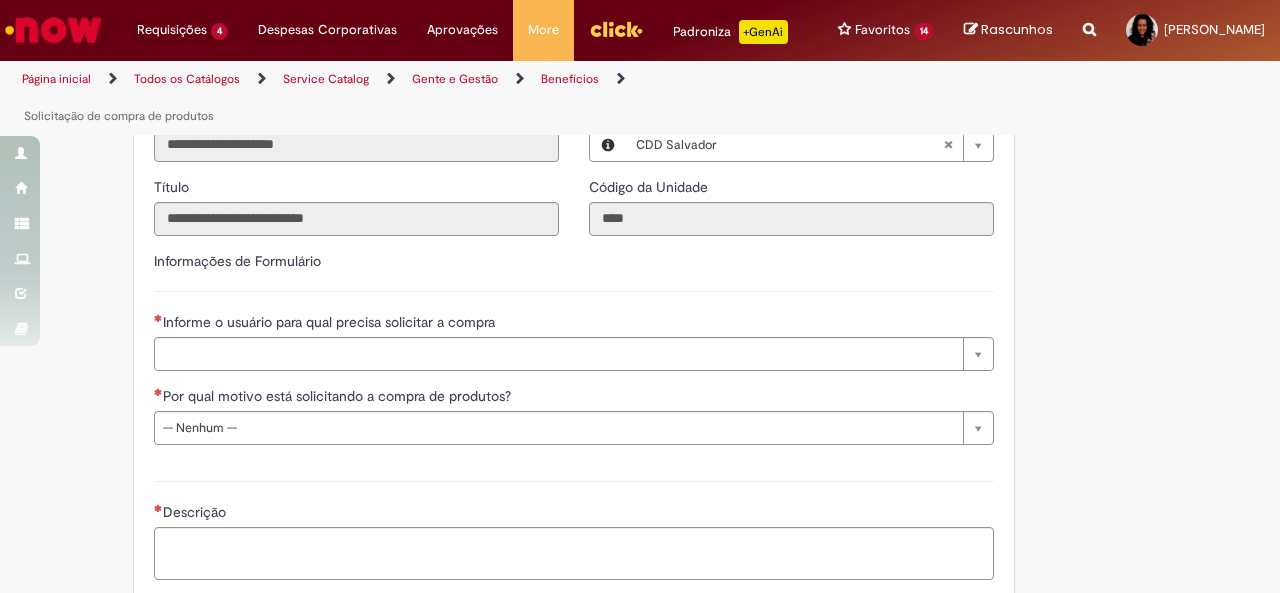 scroll, scrollTop: 500, scrollLeft: 0, axis: vertical 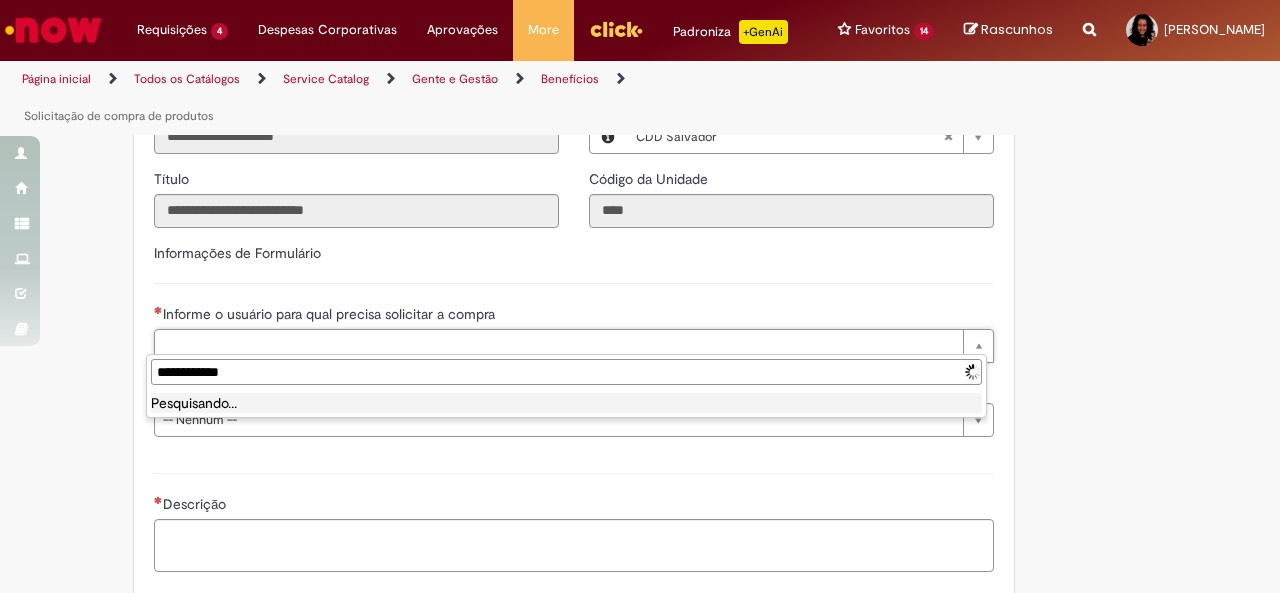type on "**********" 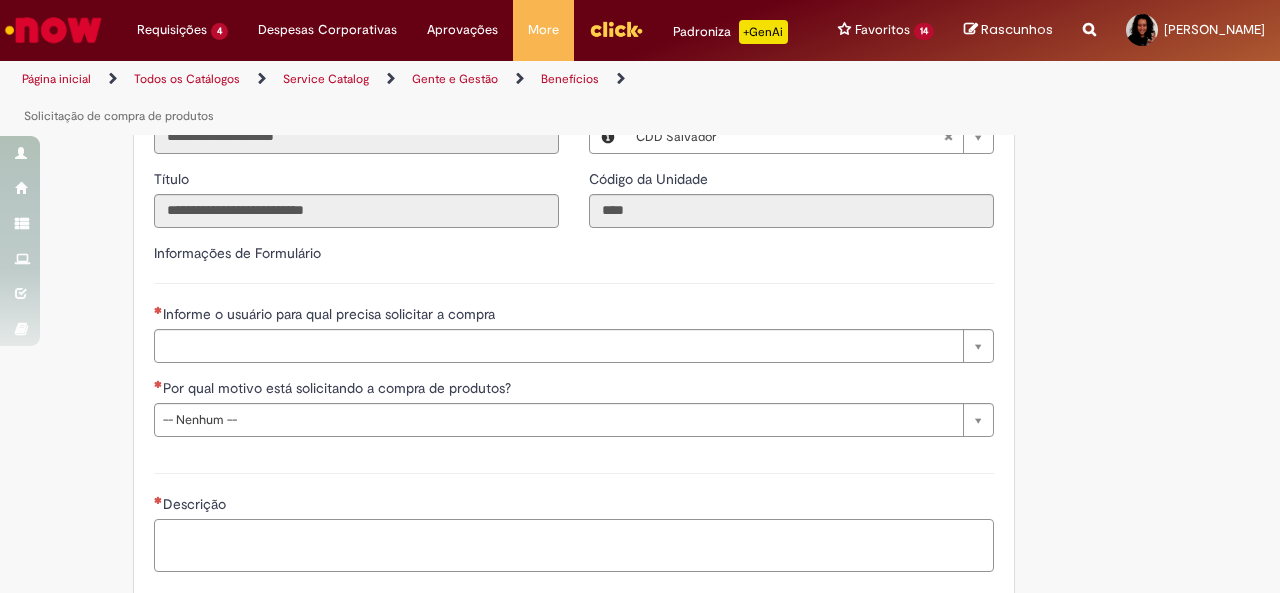 click on "Descrição" at bounding box center [574, 545] 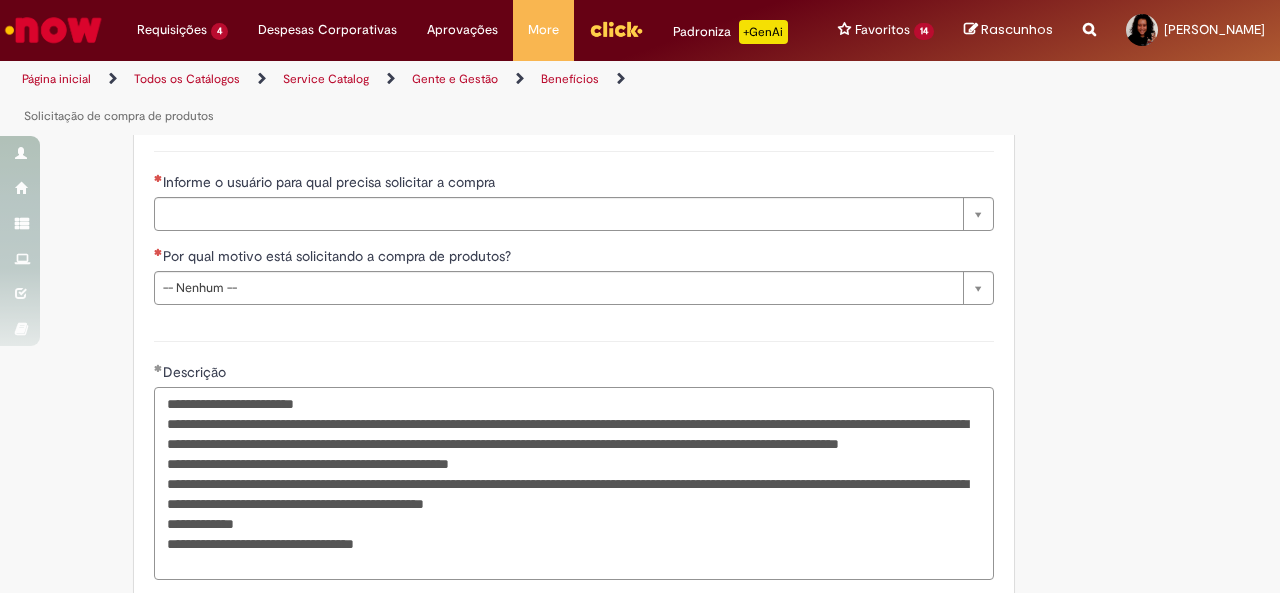 scroll, scrollTop: 706, scrollLeft: 0, axis: vertical 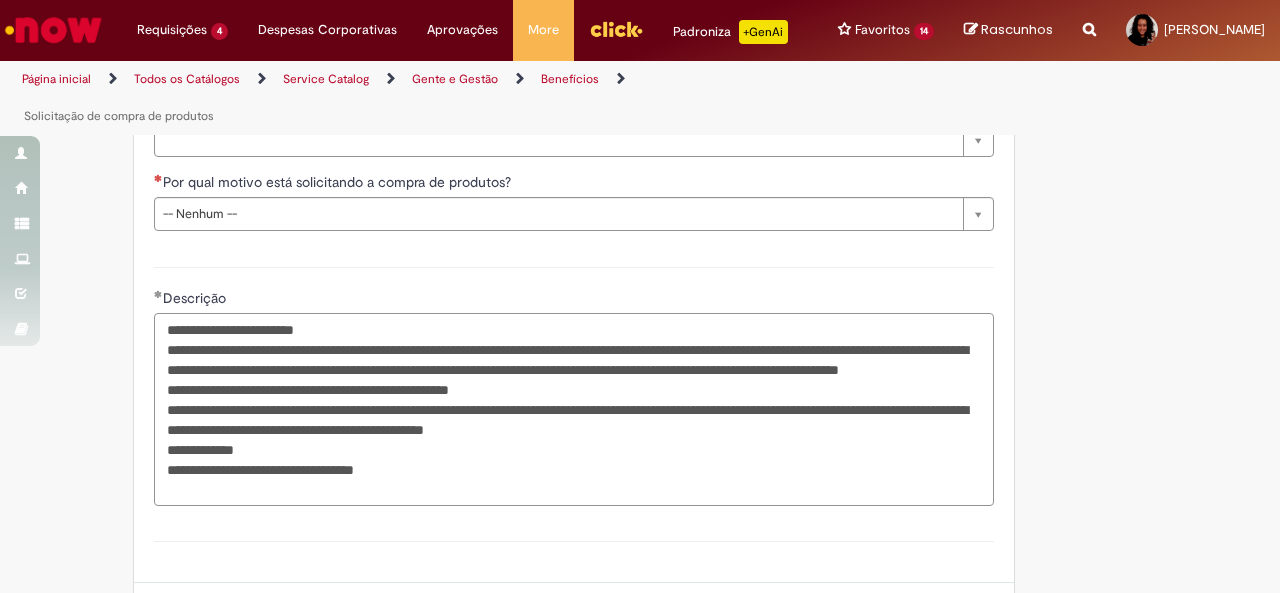 drag, startPoint x: 461, startPoint y: 487, endPoint x: 219, endPoint y: 491, distance: 242.03305 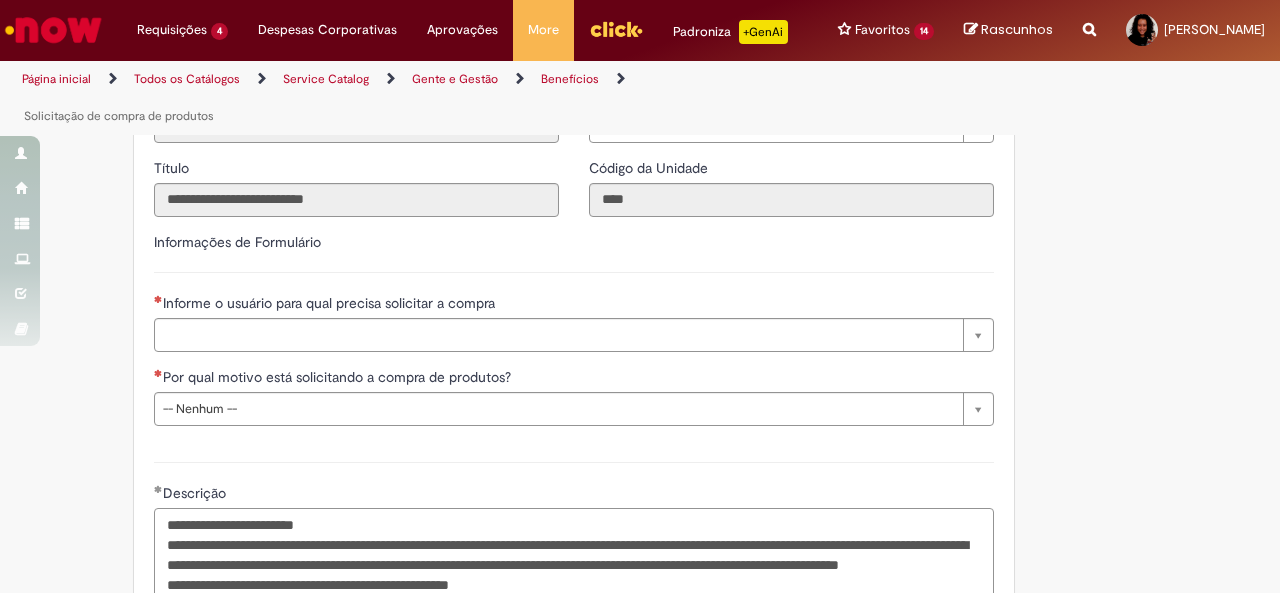 scroll, scrollTop: 506, scrollLeft: 0, axis: vertical 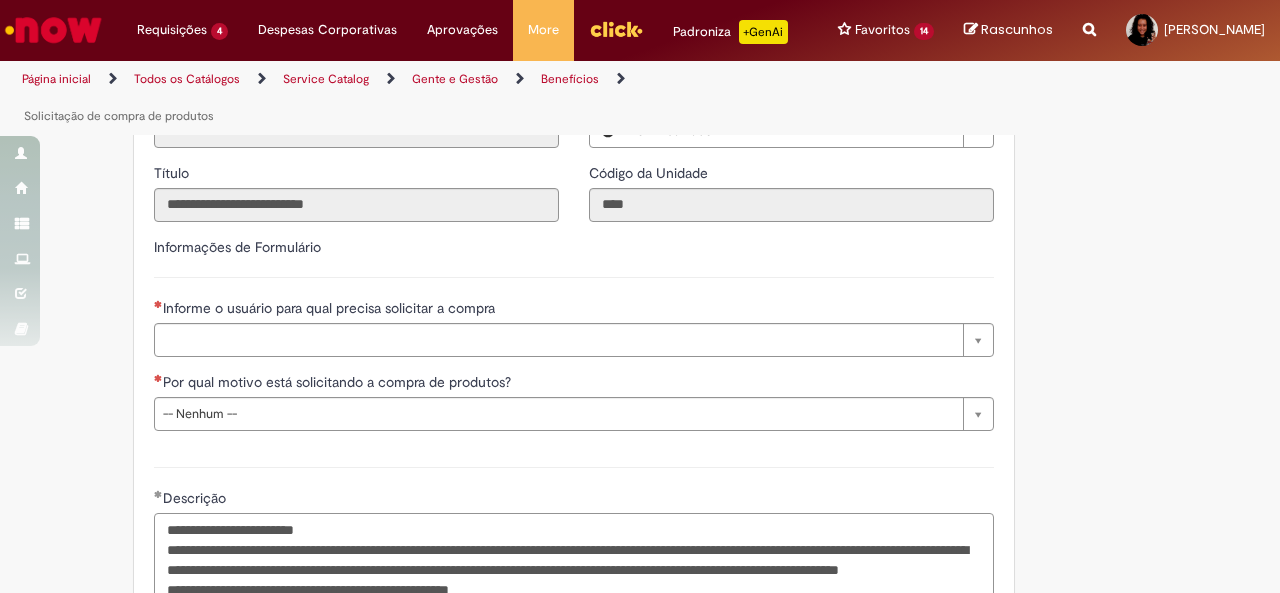 type on "**********" 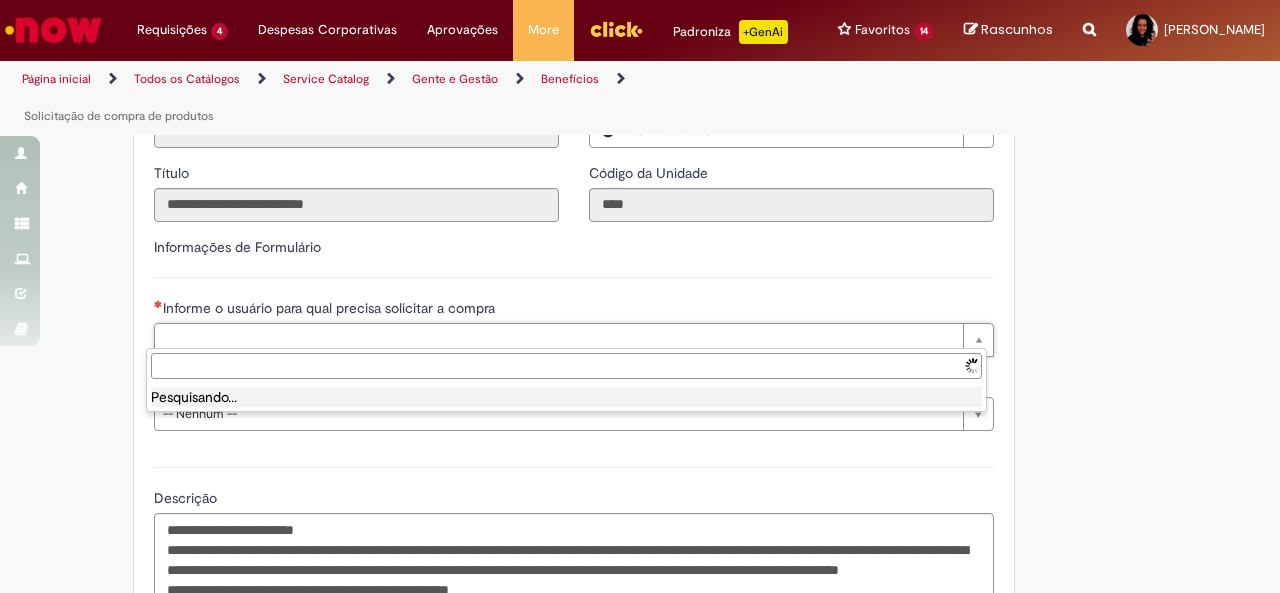 paste on "**********" 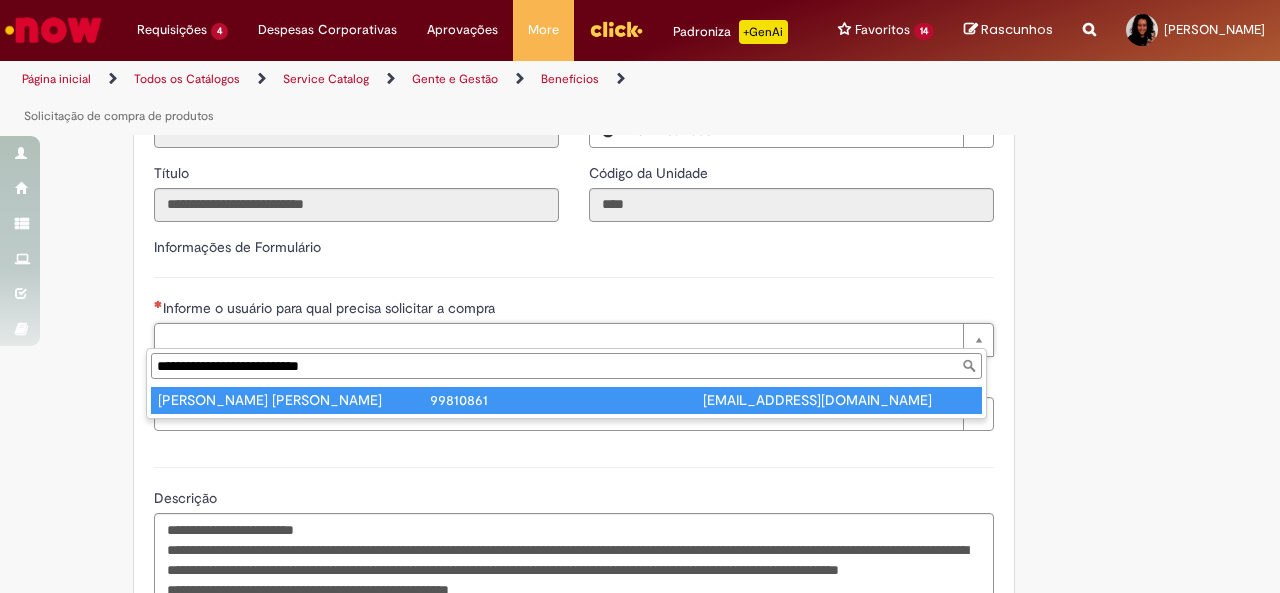 type on "**********" 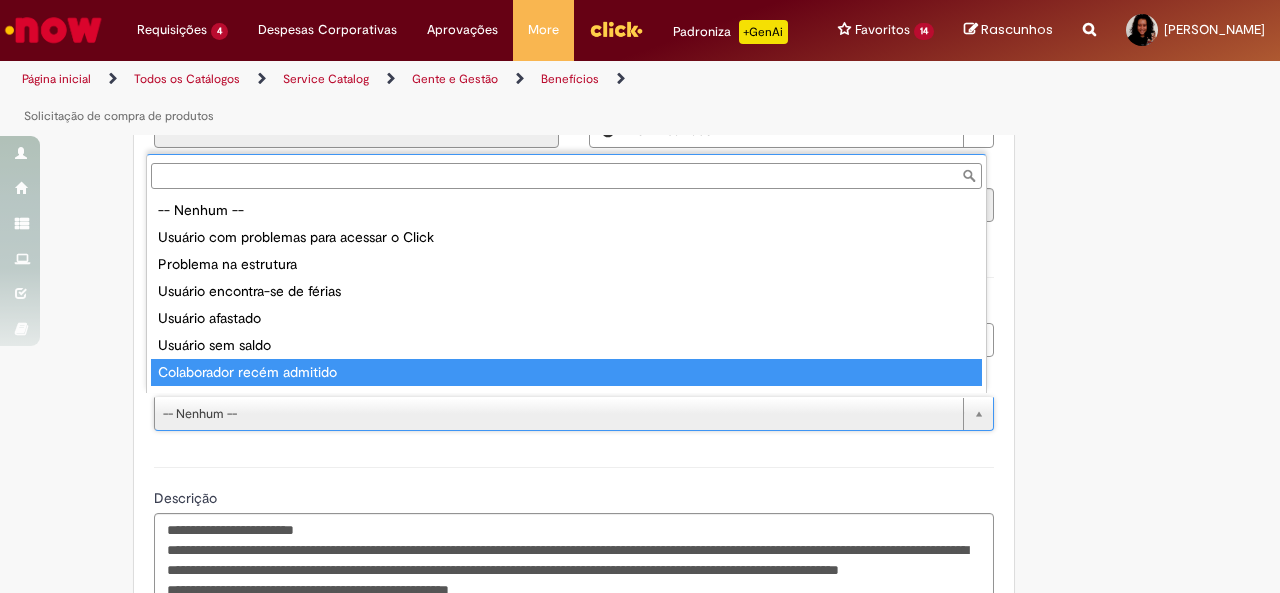 scroll, scrollTop: 0, scrollLeft: 0, axis: both 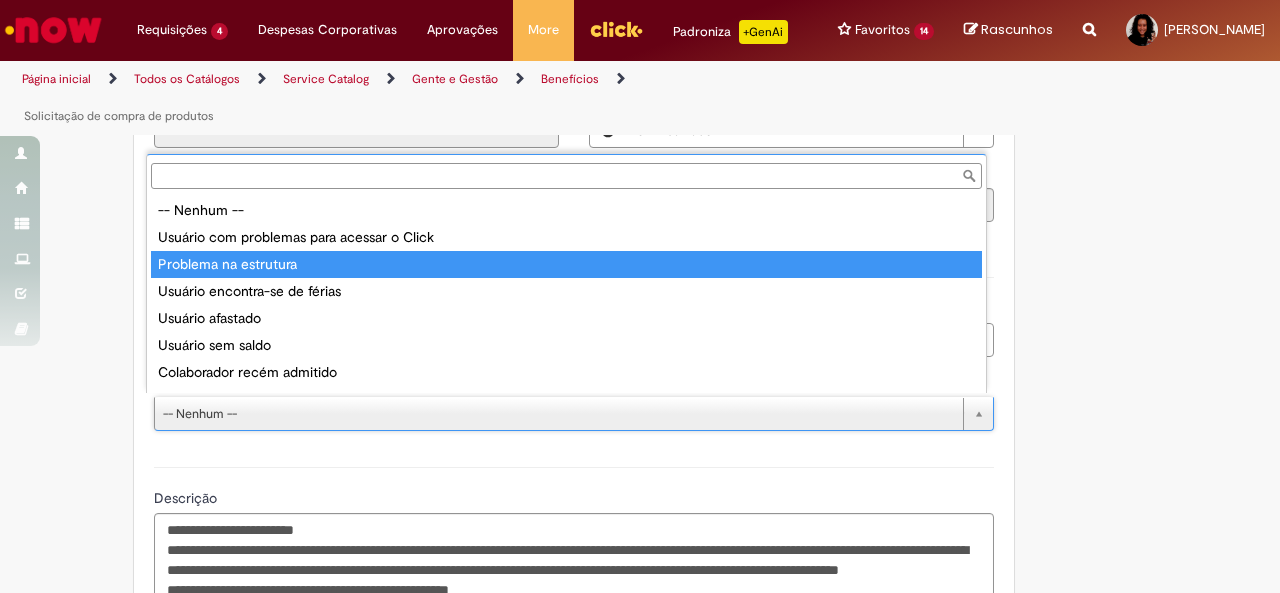 type on "**********" 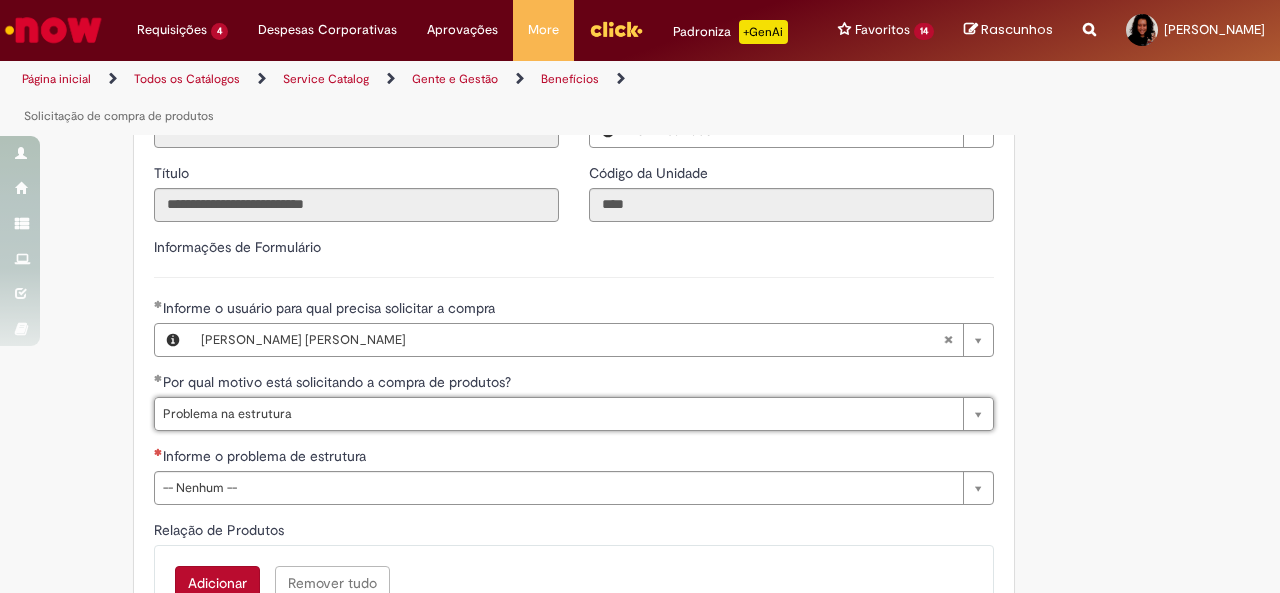 click on "**********" at bounding box center (640, 442) 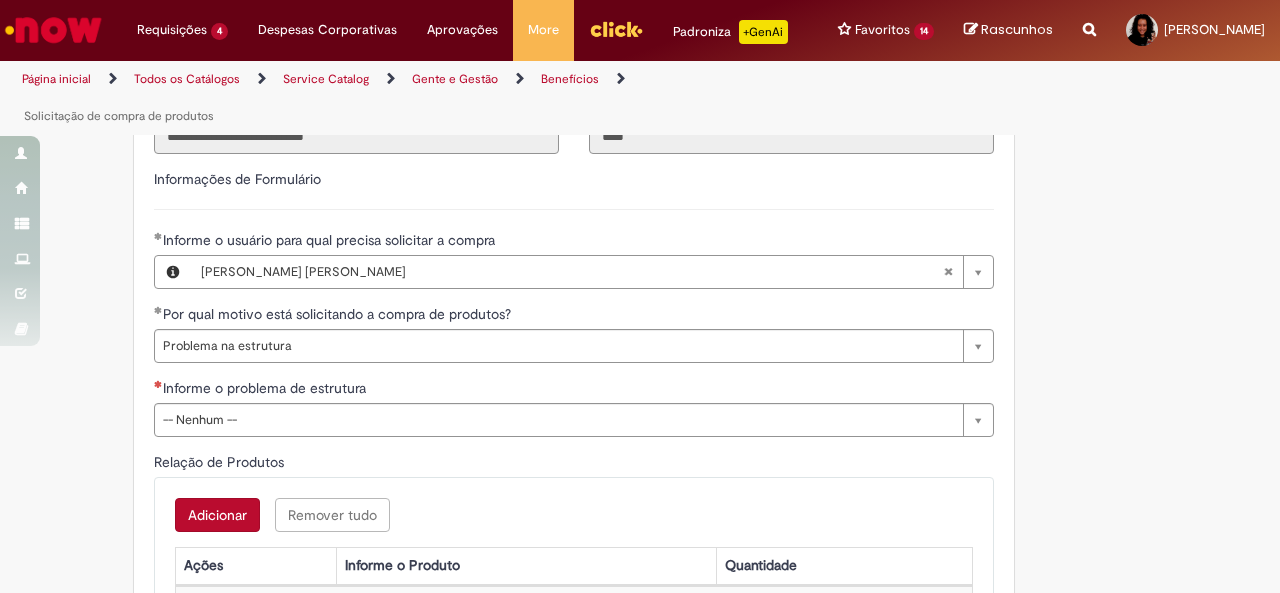 scroll, scrollTop: 606, scrollLeft: 0, axis: vertical 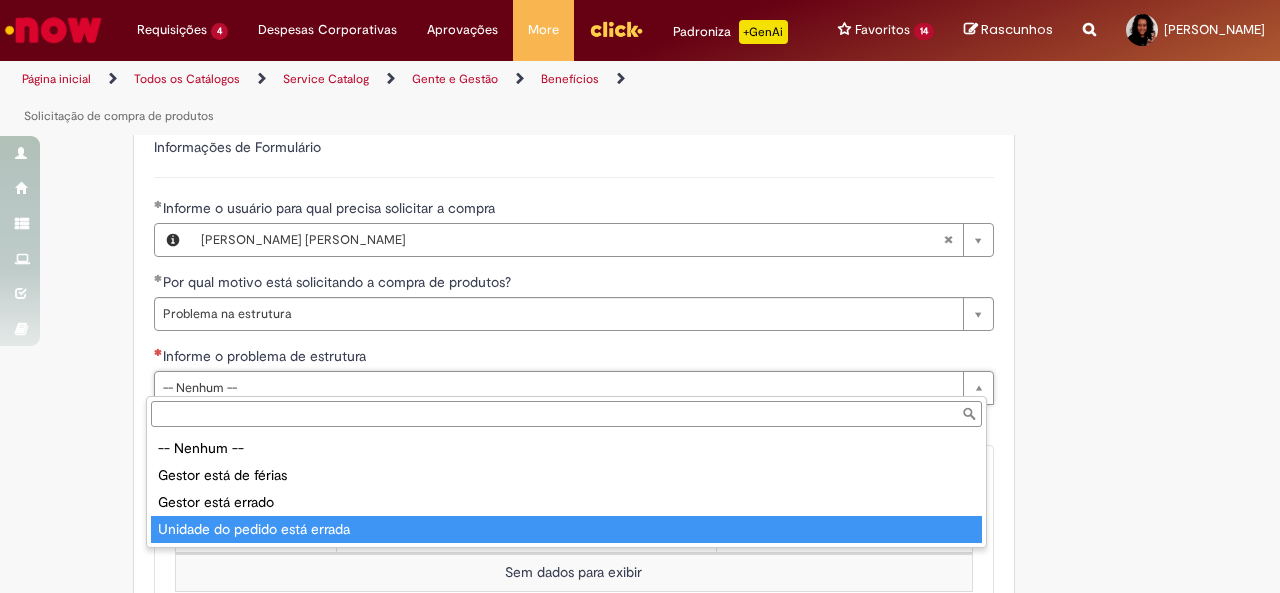 type on "**********" 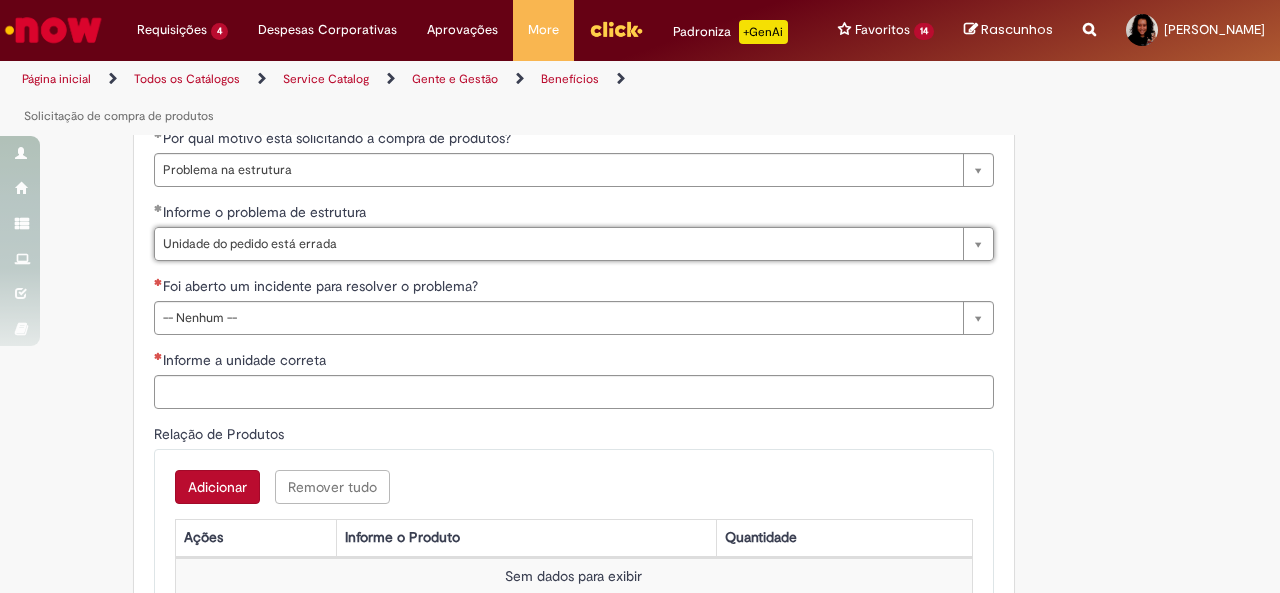 scroll, scrollTop: 806, scrollLeft: 0, axis: vertical 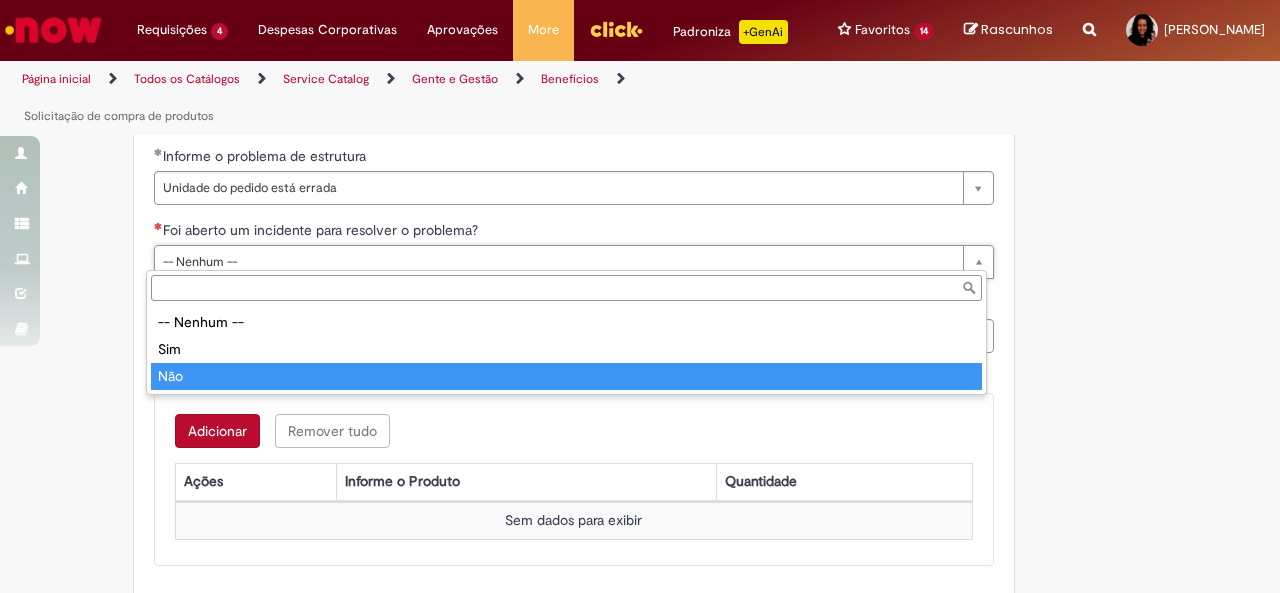 type on "***" 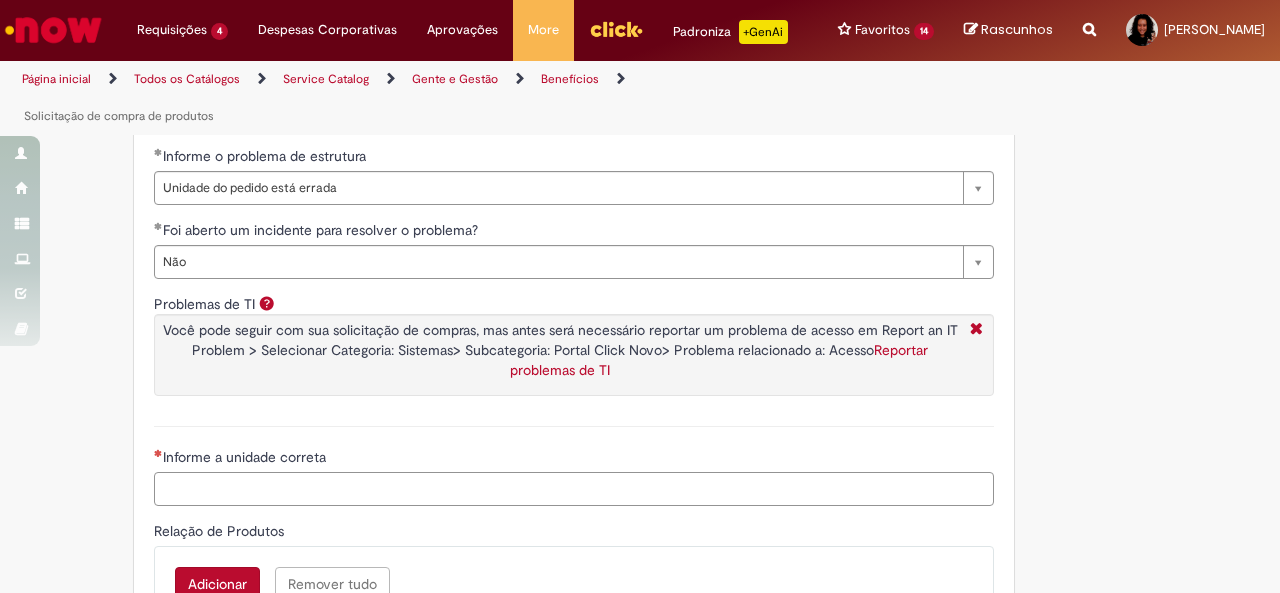 click on "Informe a unidade correta" at bounding box center [574, 489] 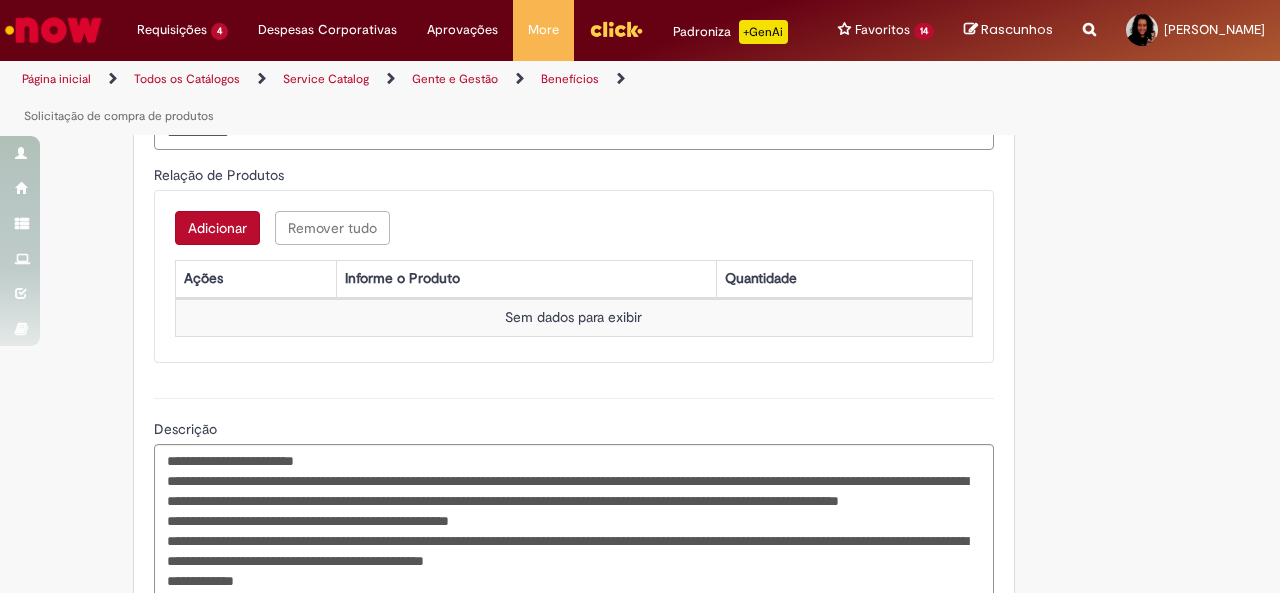 scroll, scrollTop: 1206, scrollLeft: 0, axis: vertical 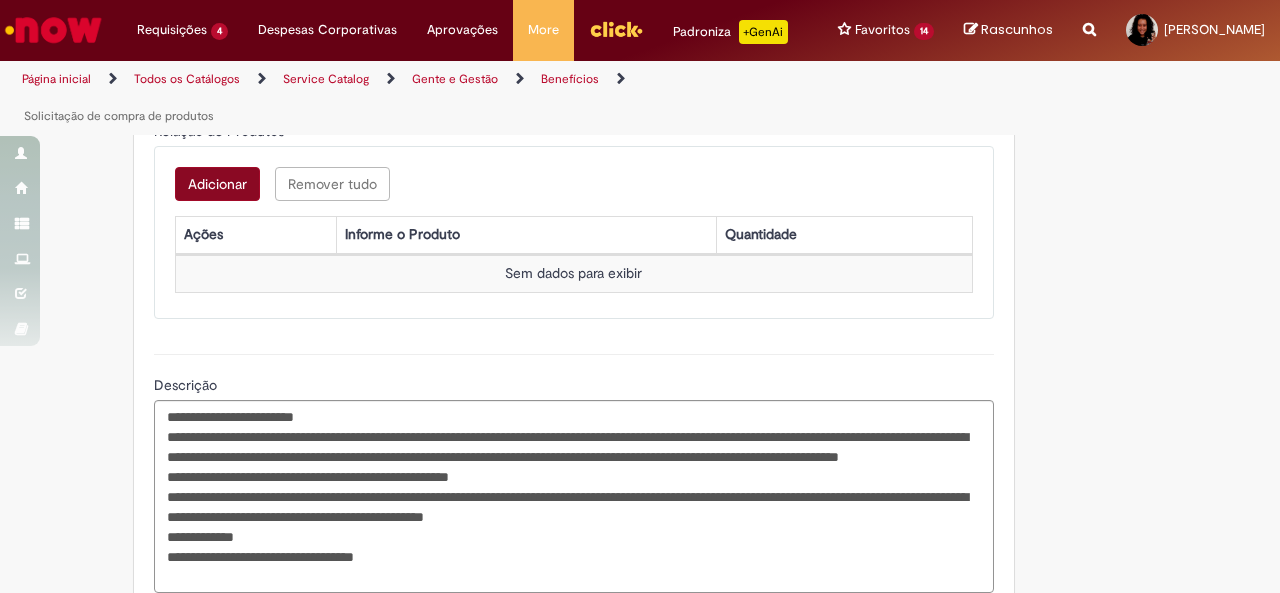 type on "**********" 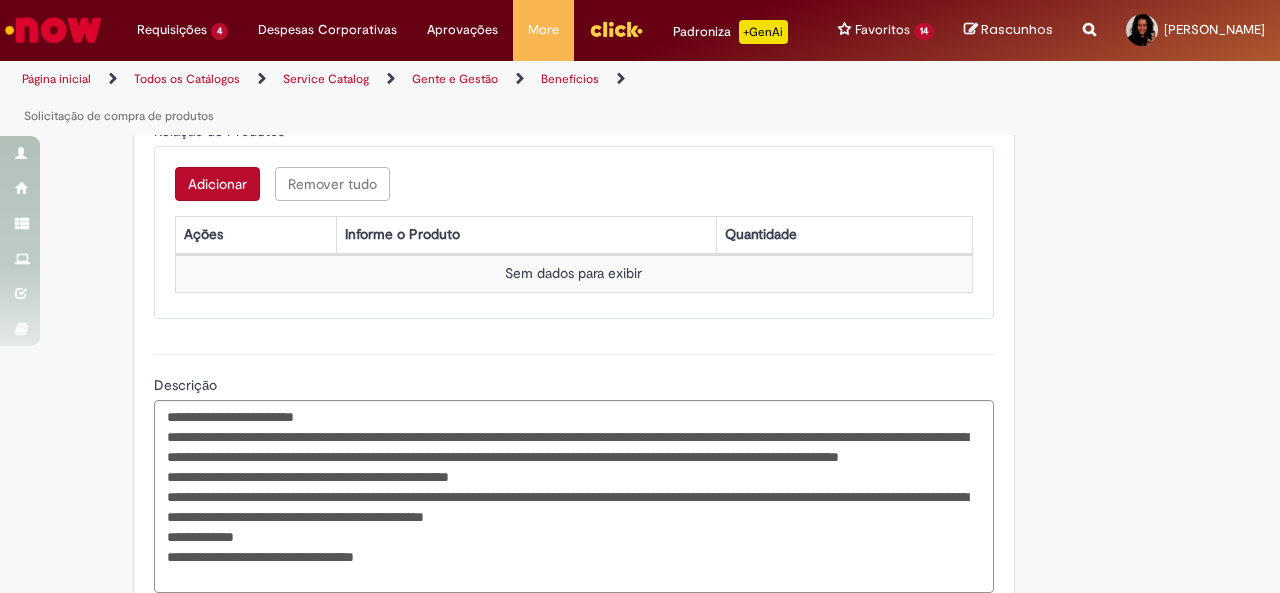 click on "Adicionar" at bounding box center (217, 184) 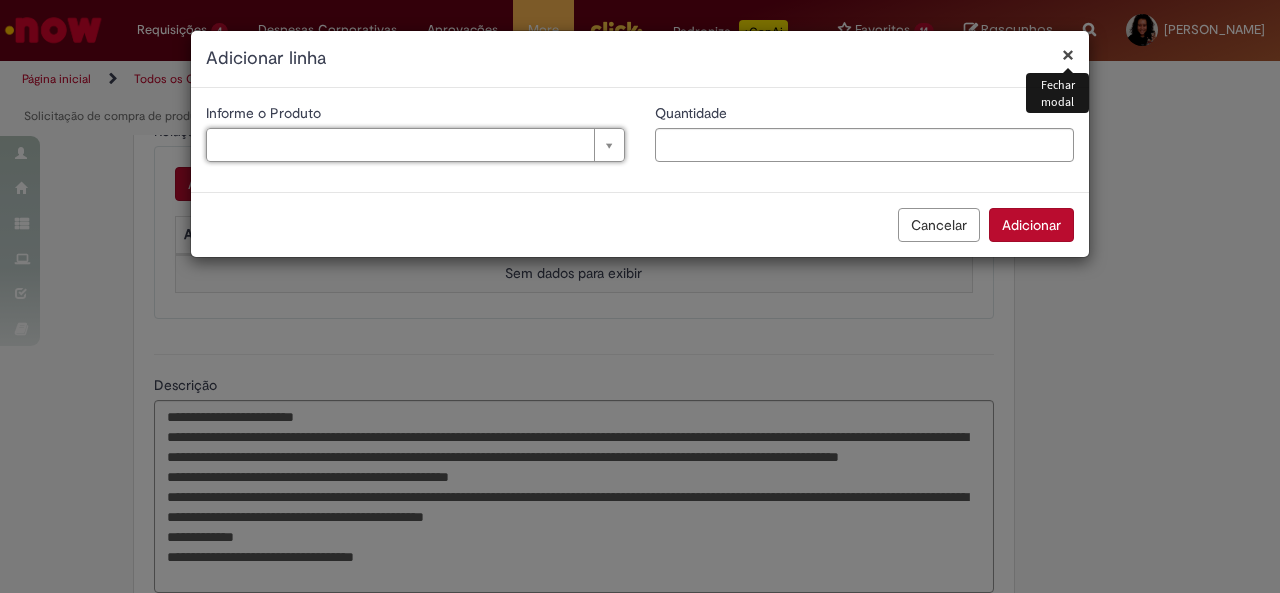 click on "×" at bounding box center (1068, 54) 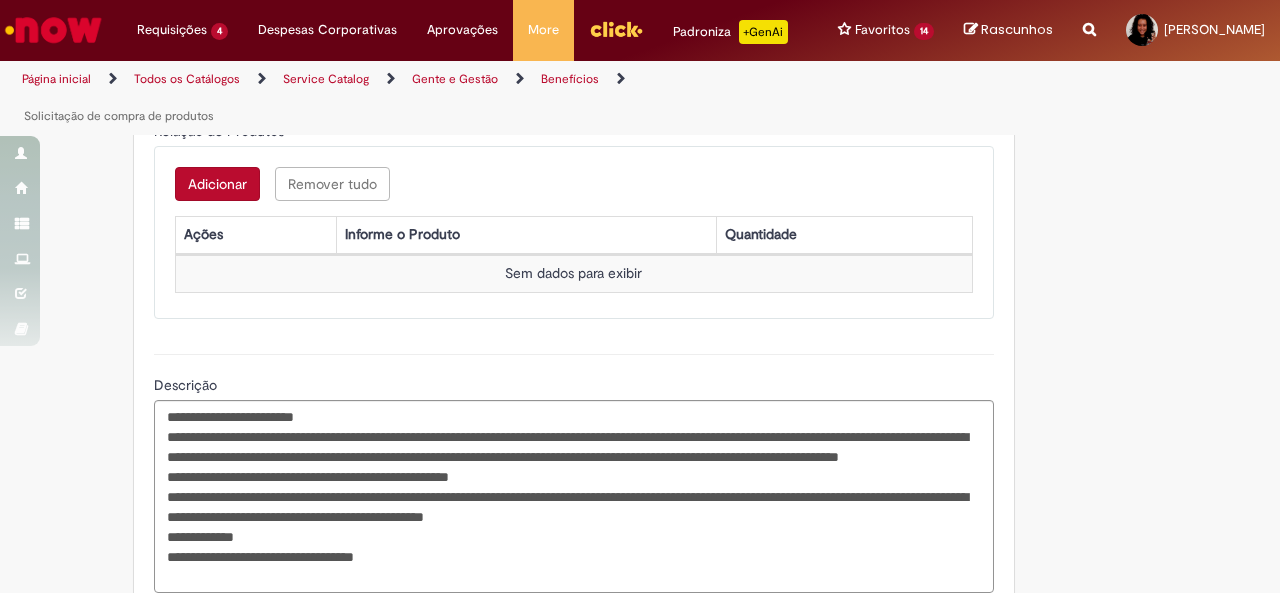 click on "**********" at bounding box center (640, -107) 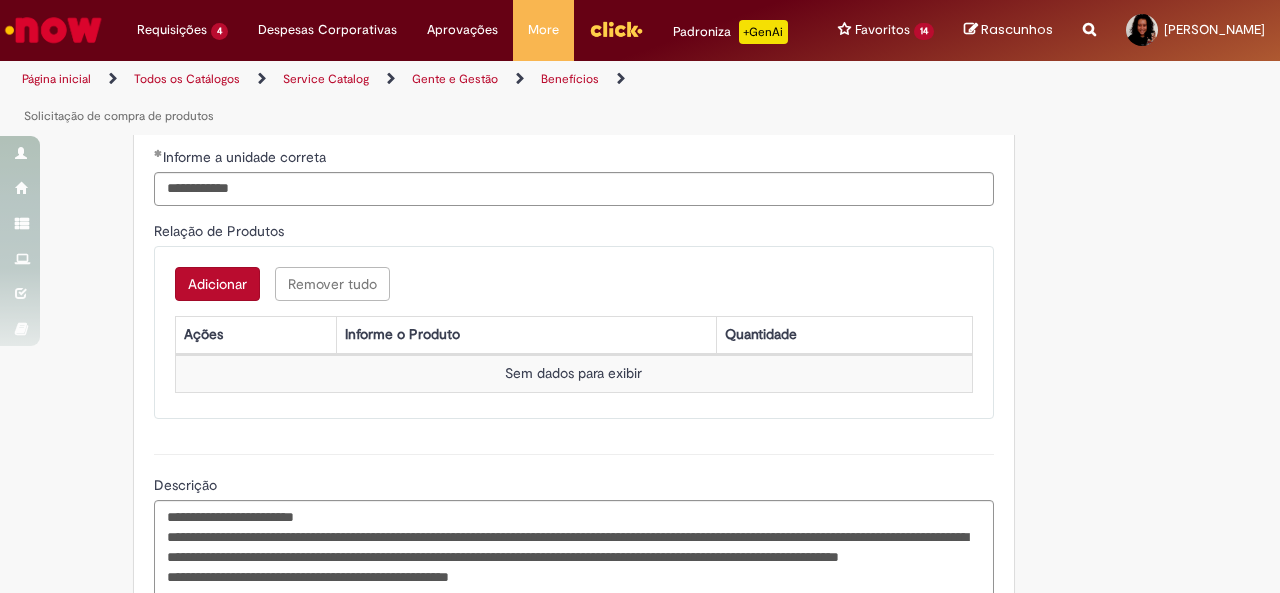 scroll, scrollTop: 1457, scrollLeft: 0, axis: vertical 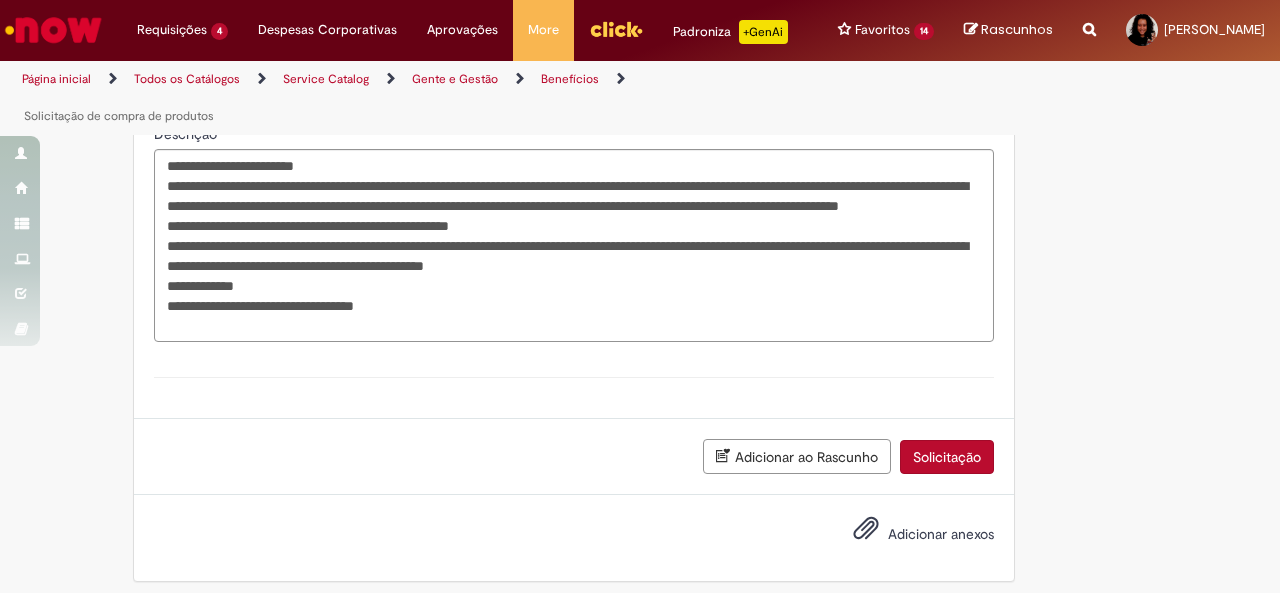 click on "Adicionar anexos" at bounding box center (941, 534) 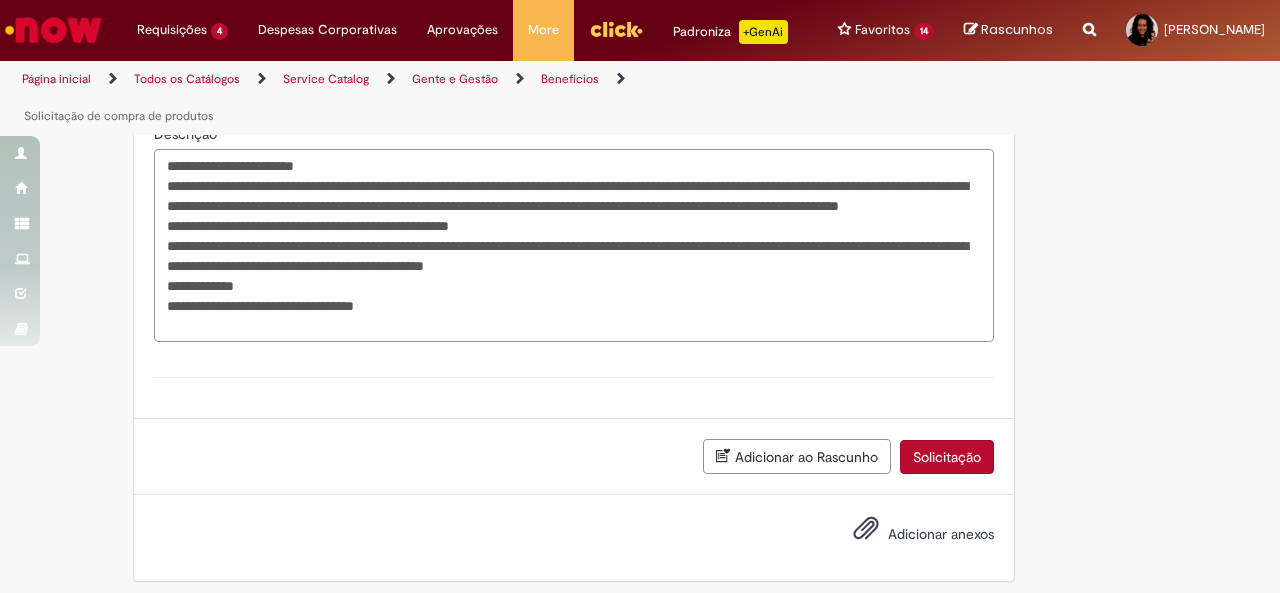 click on "**********" at bounding box center [574, 245] 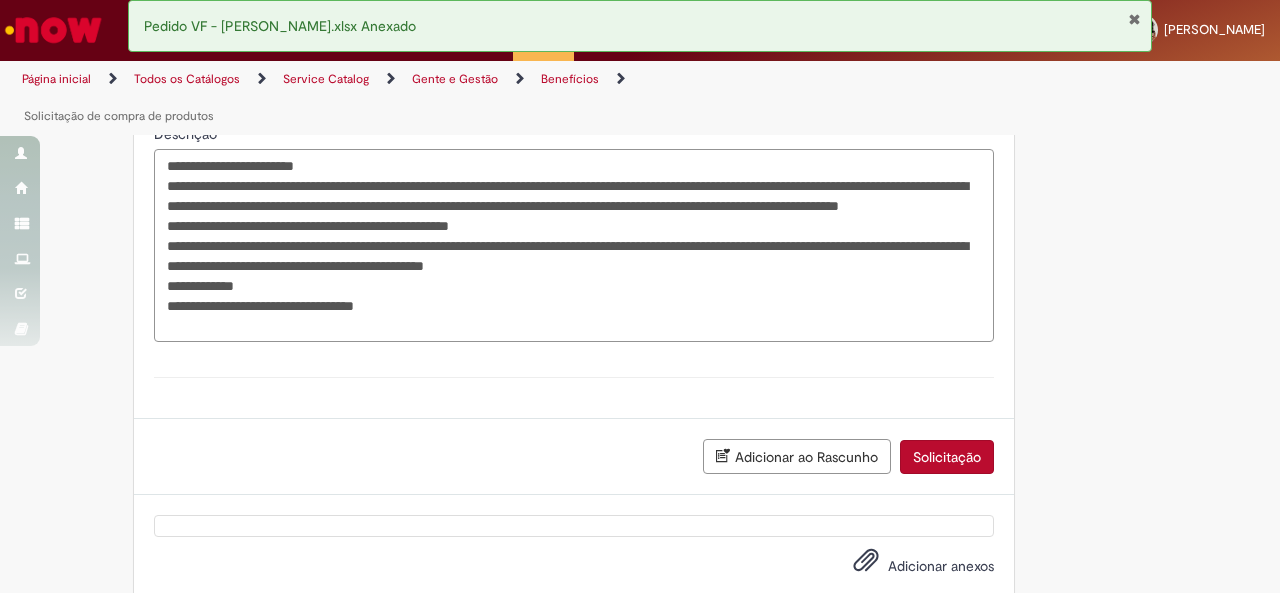 click on "**********" at bounding box center [574, 245] 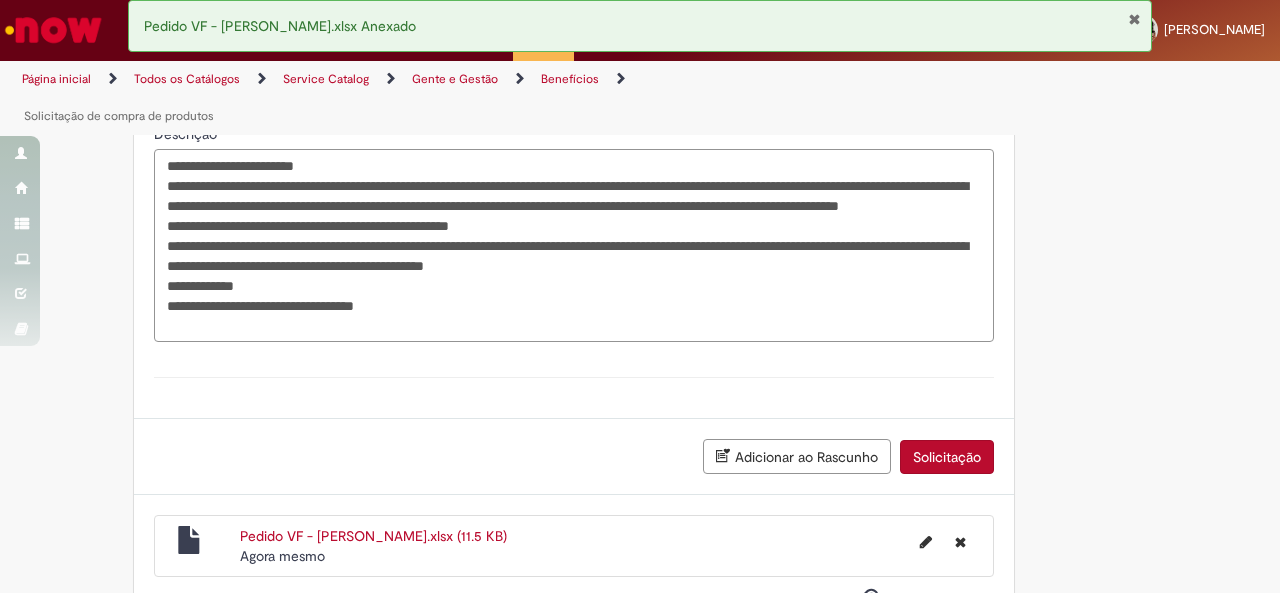 click on "**********" at bounding box center [574, 245] 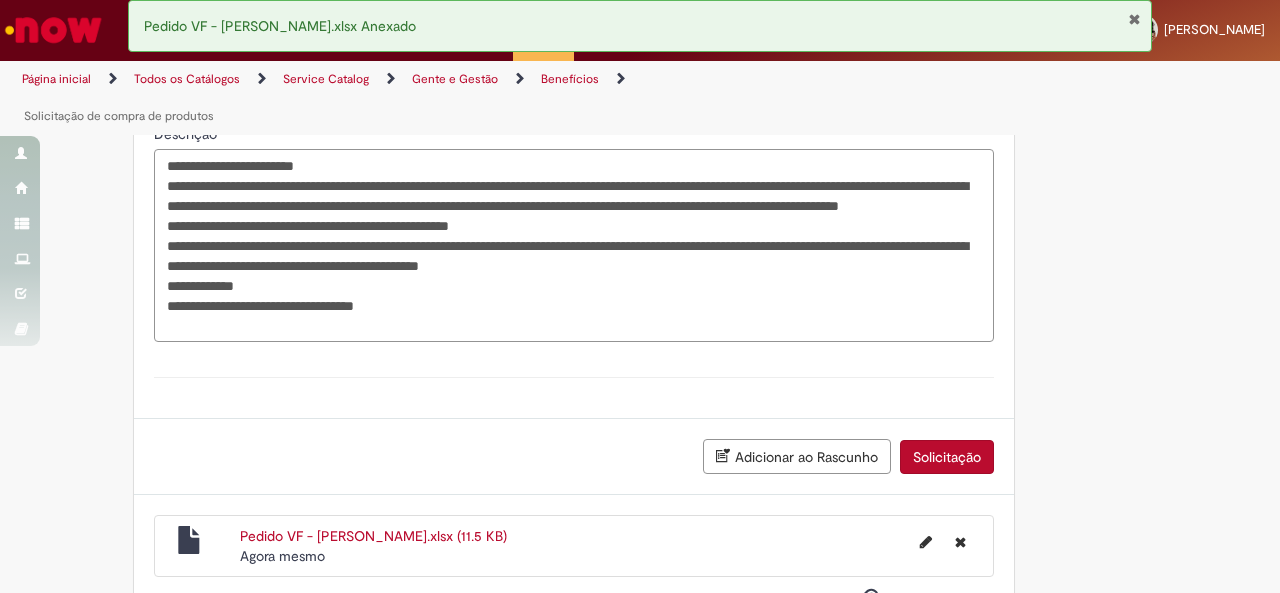 type on "**********" 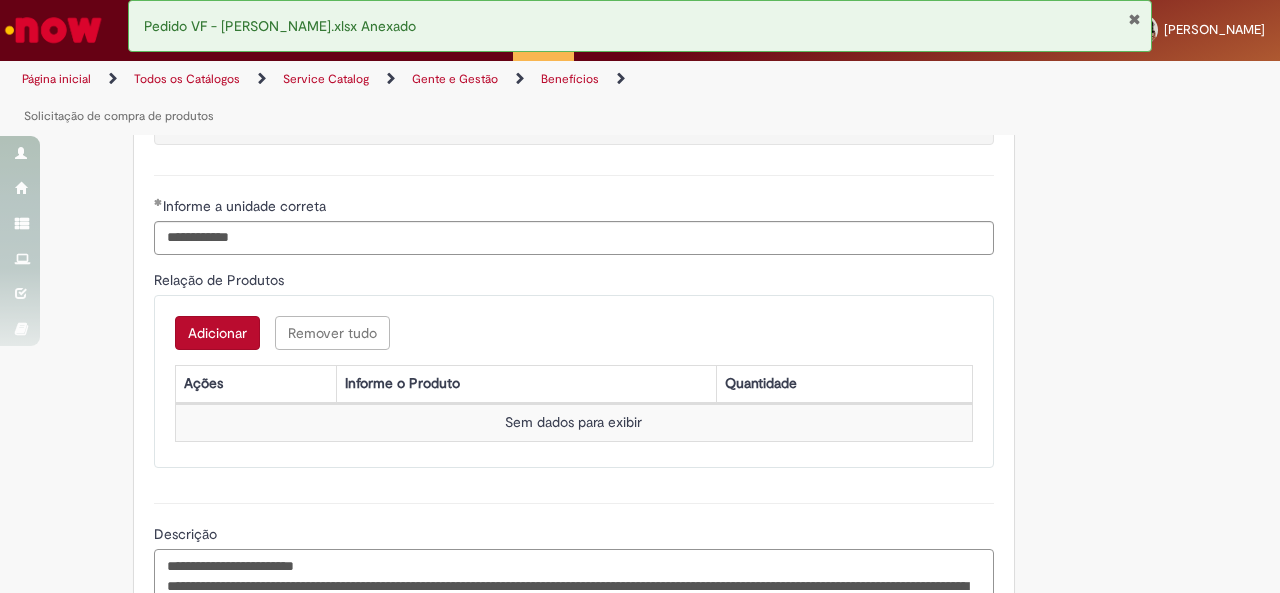 scroll, scrollTop: 1457, scrollLeft: 0, axis: vertical 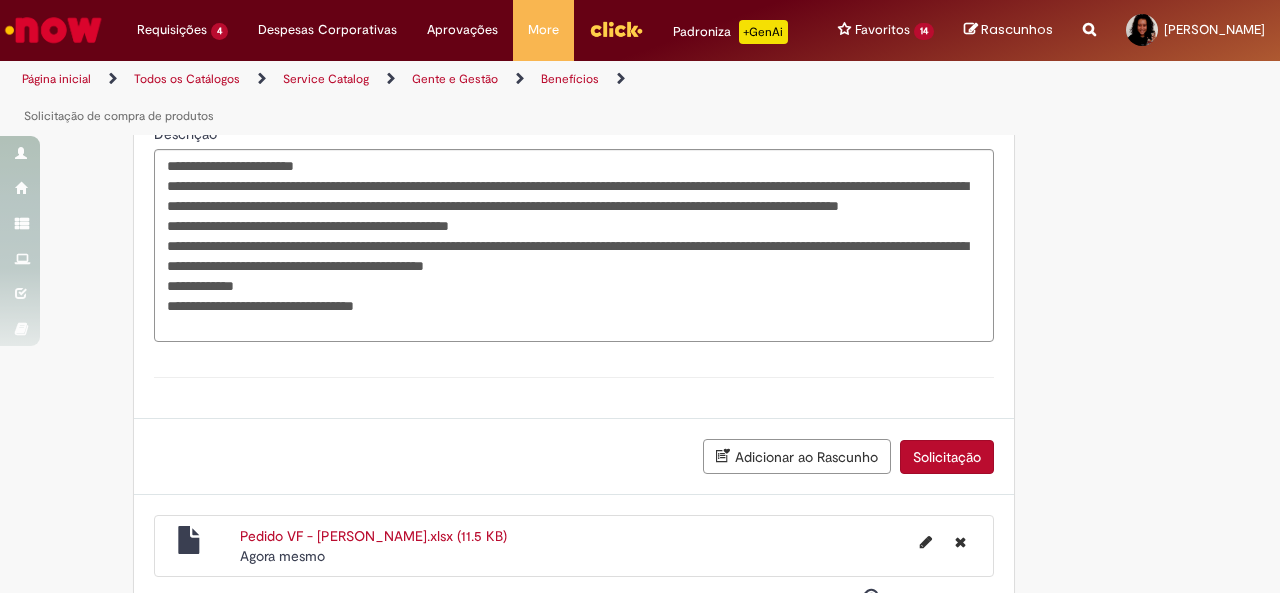 click on "Solicitação" at bounding box center (947, 457) 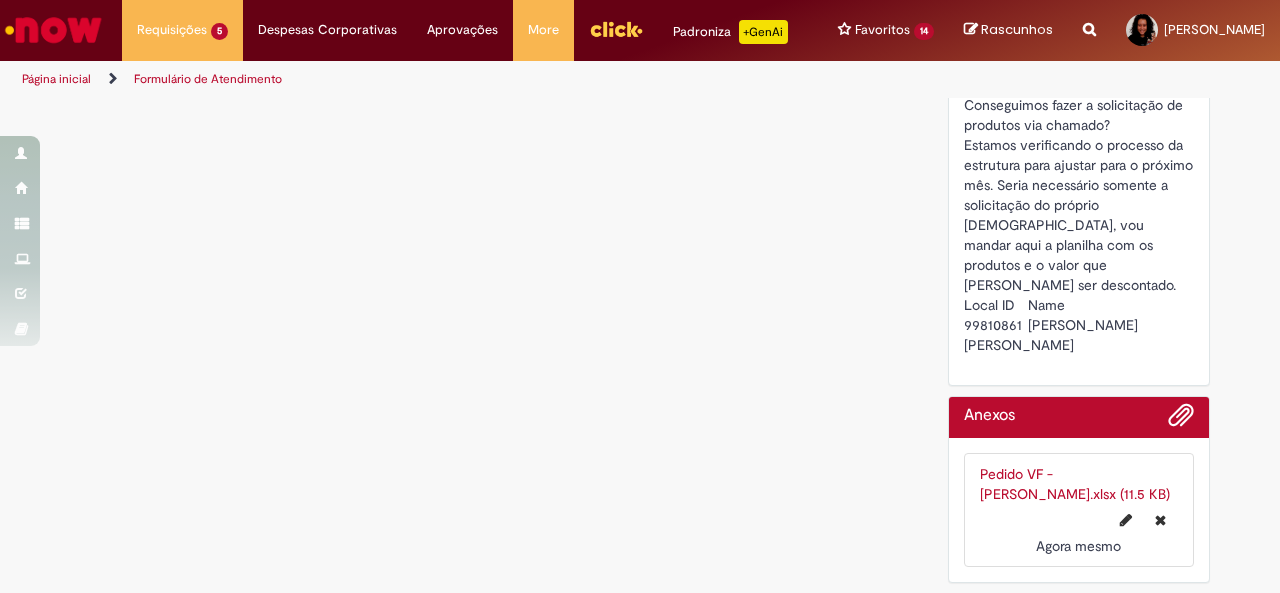 scroll, scrollTop: 0, scrollLeft: 0, axis: both 